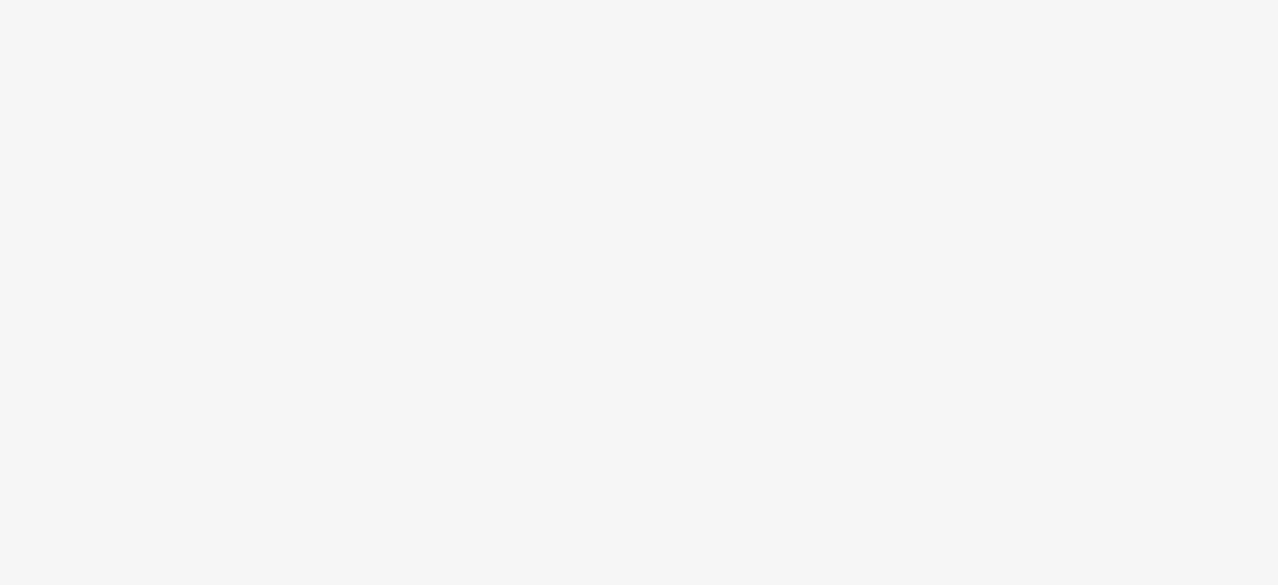 scroll, scrollTop: 0, scrollLeft: 0, axis: both 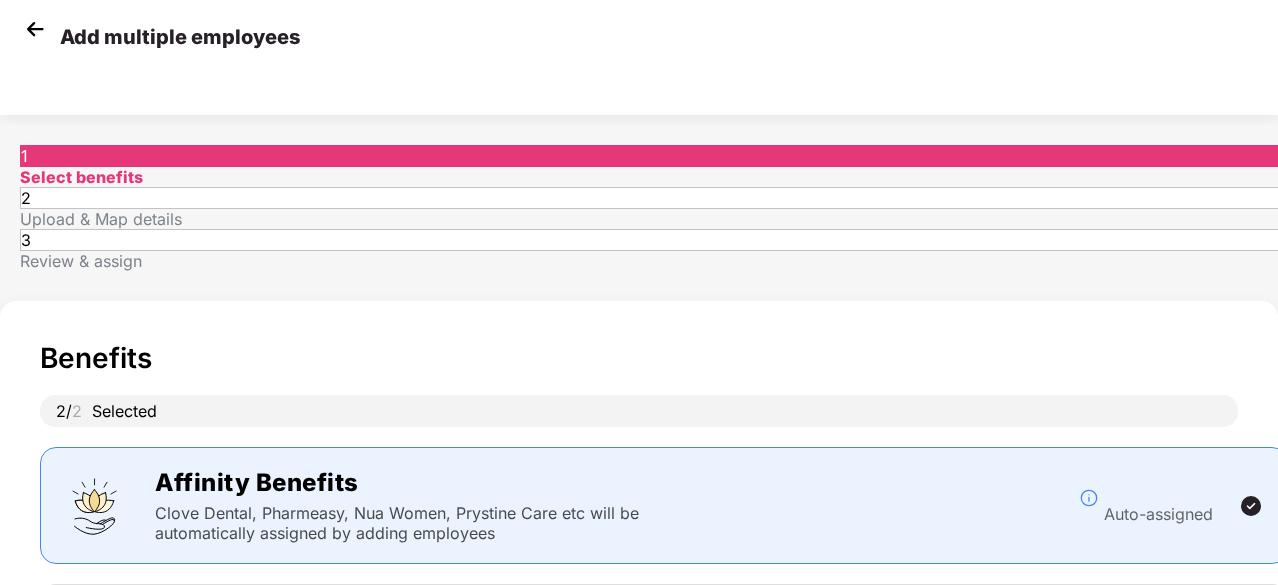 click at bounding box center (35, 29) 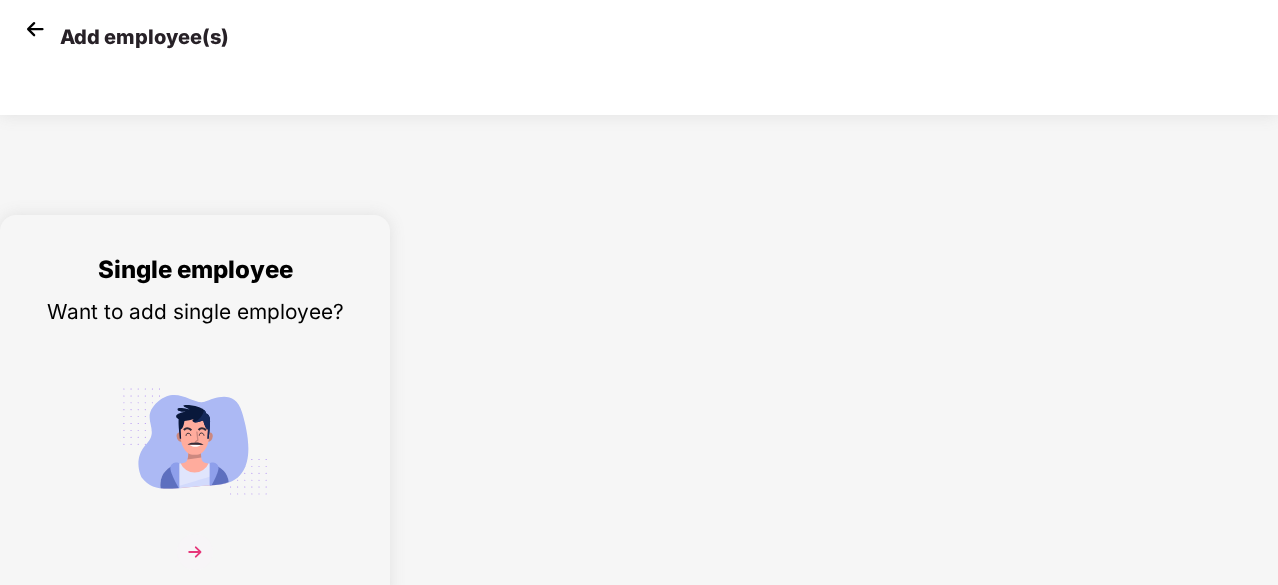 scroll, scrollTop: 0, scrollLeft: 0, axis: both 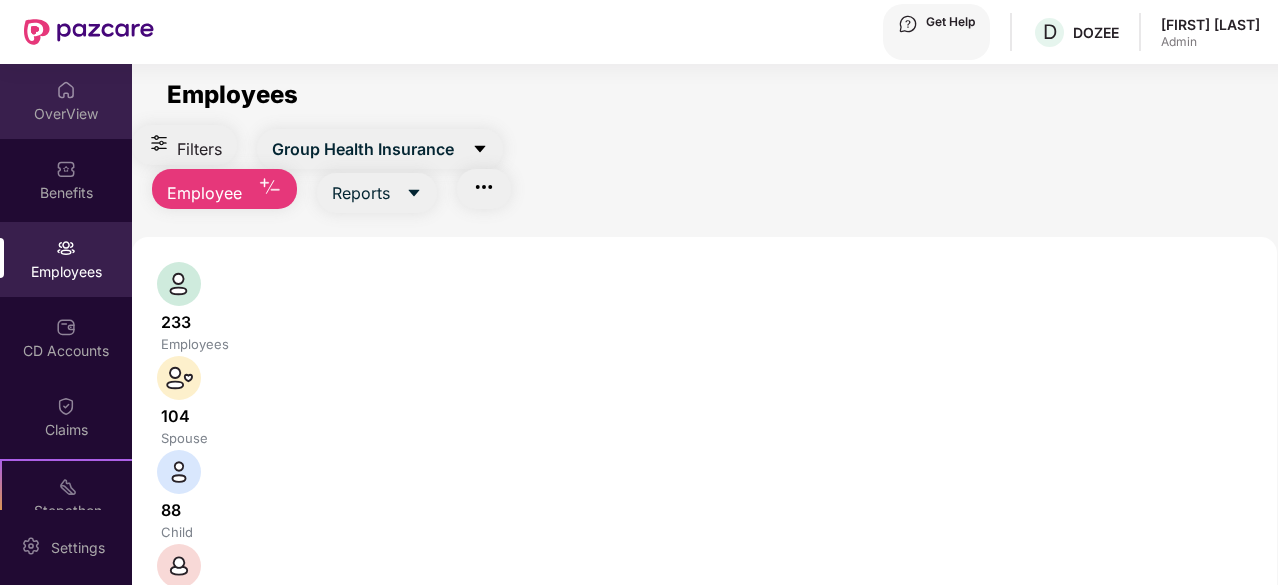 click on "OverView" at bounding box center (66, 114) 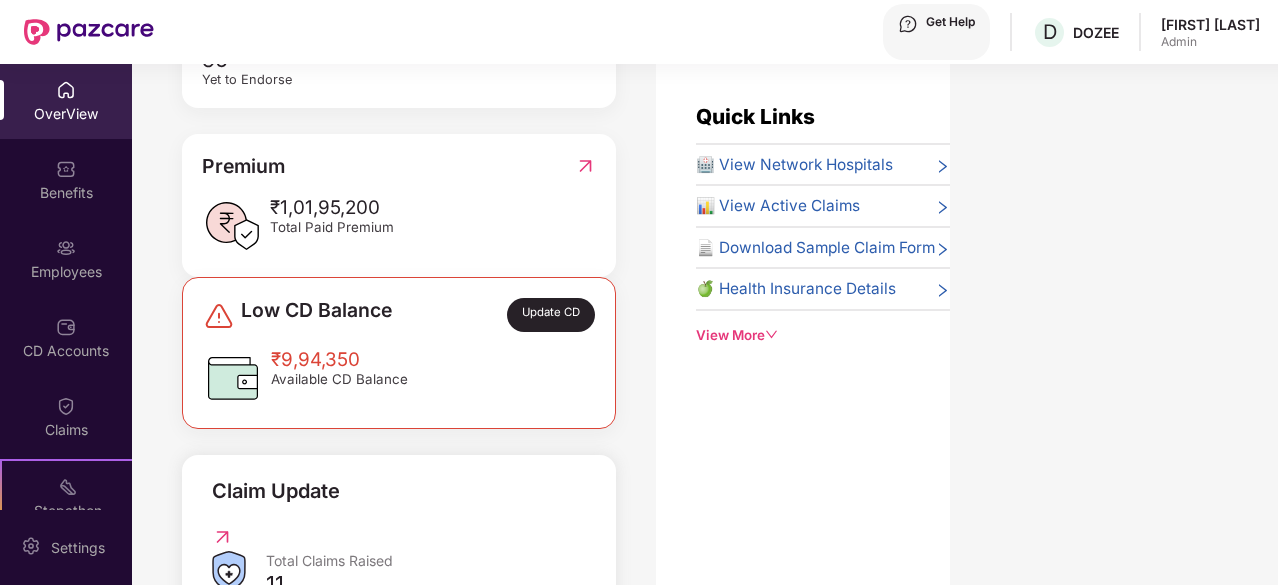 scroll, scrollTop: 0, scrollLeft: 0, axis: both 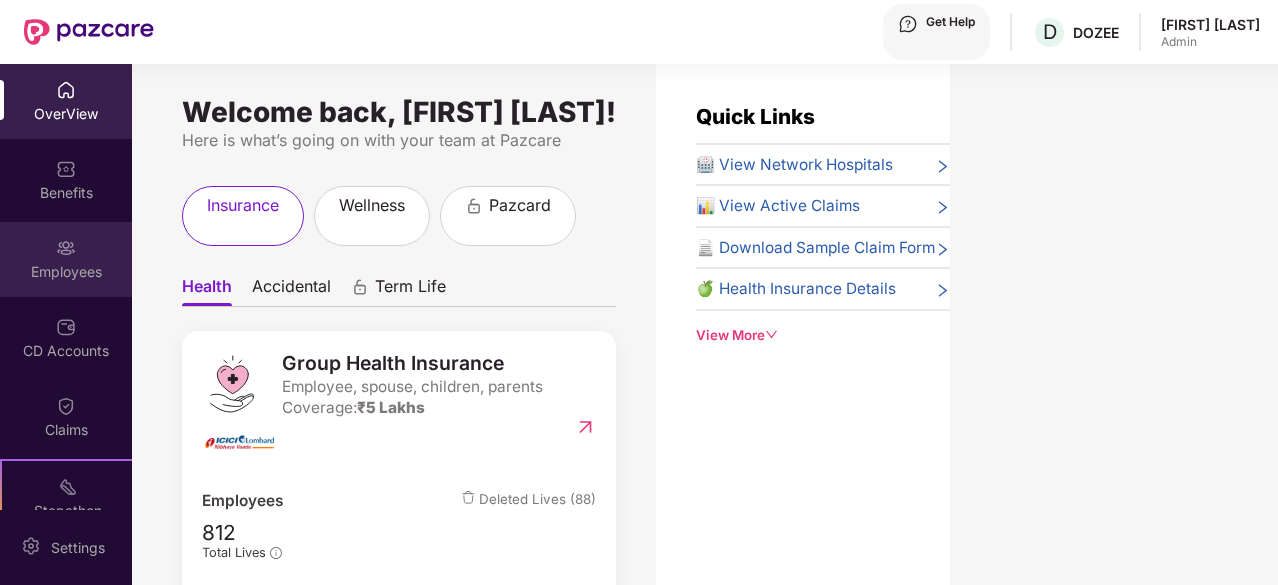 click at bounding box center (66, 90) 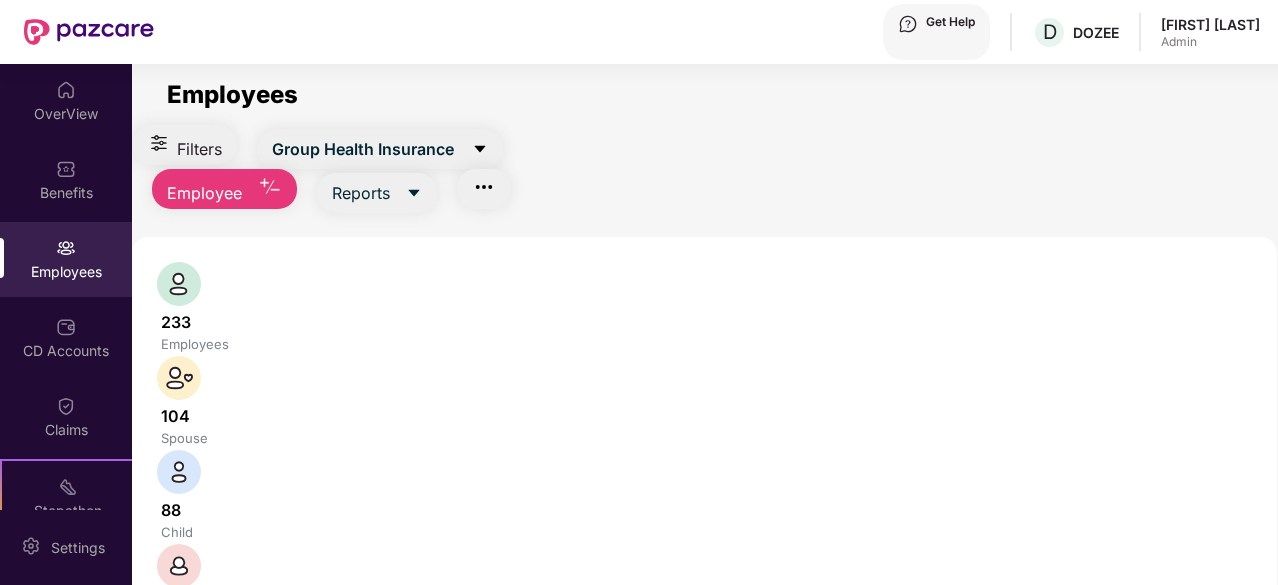 click at bounding box center (331, 776) 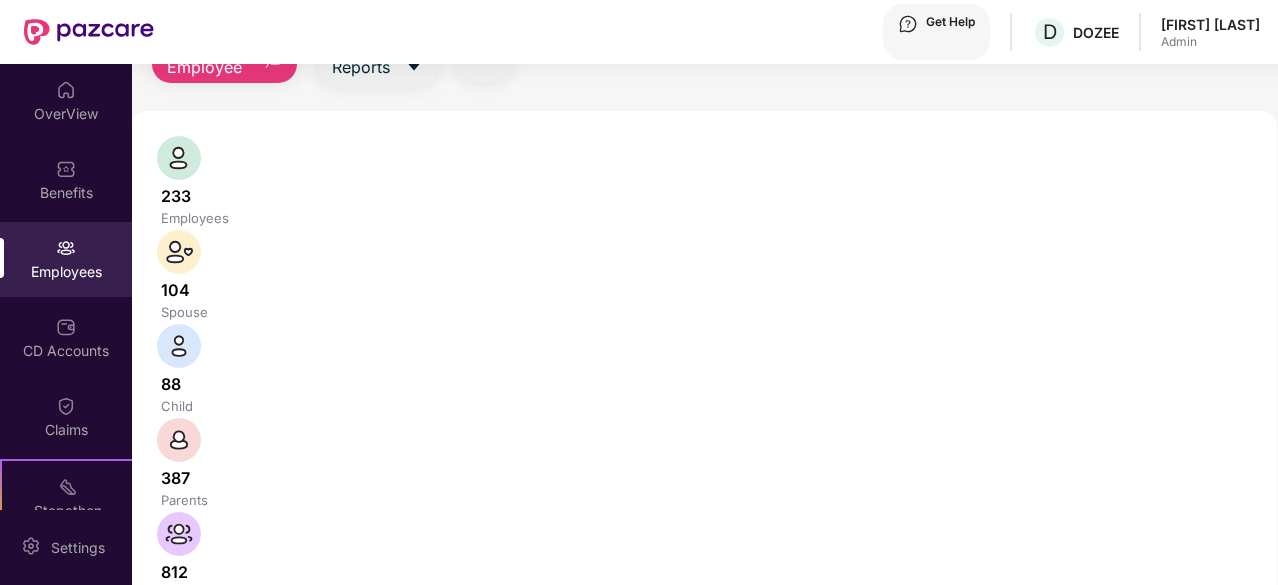 drag, startPoint x: 446, startPoint y: 211, endPoint x: 256, endPoint y: 189, distance: 191.26944 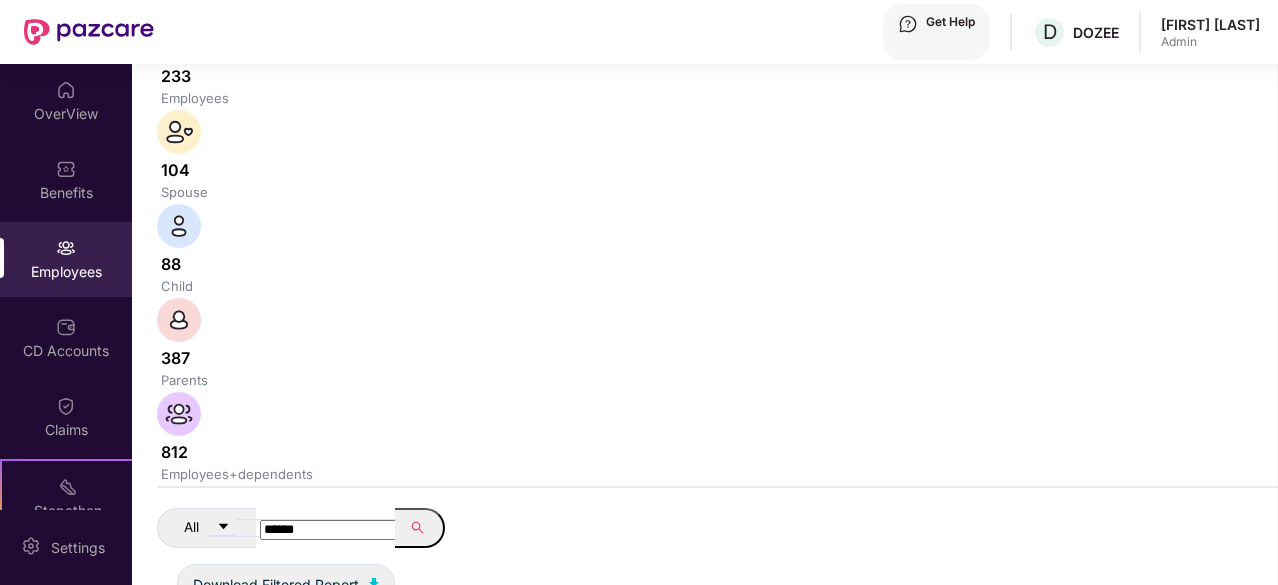 scroll, scrollTop: 0, scrollLeft: 0, axis: both 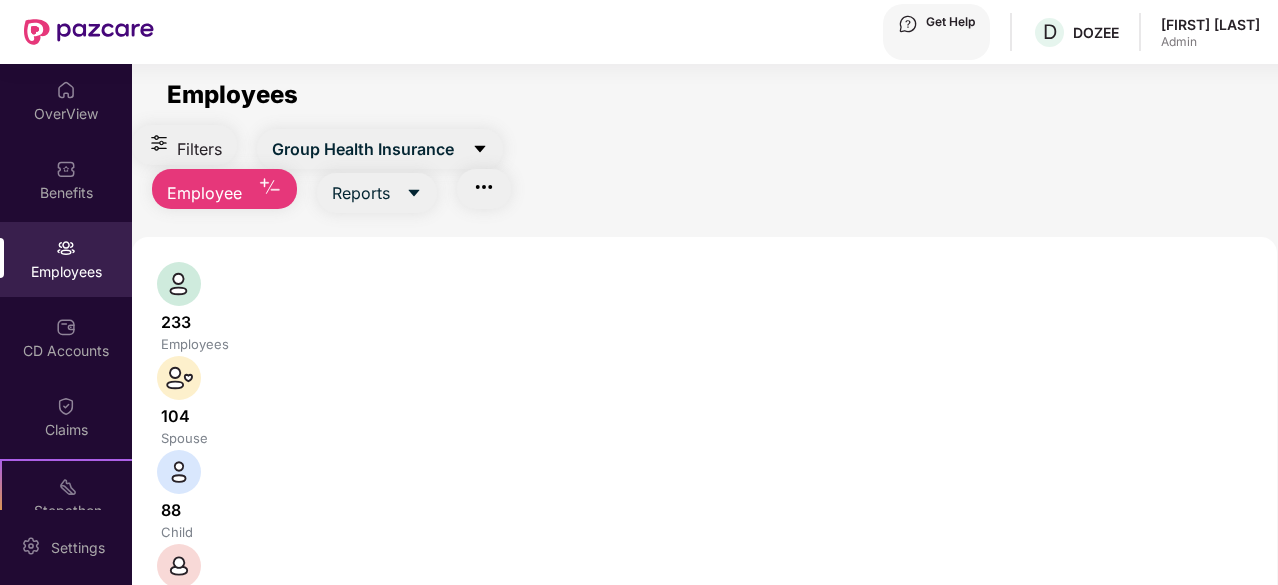 drag, startPoint x: 391, startPoint y: 342, endPoint x: 252, endPoint y: 342, distance: 139 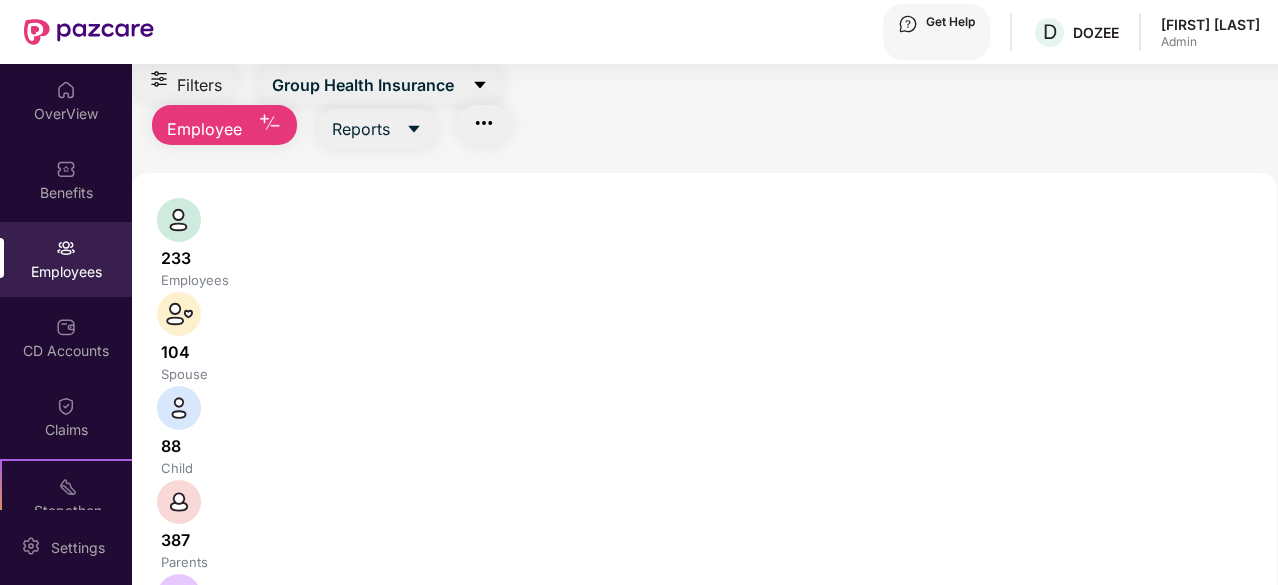 scroll, scrollTop: 76, scrollLeft: 0, axis: vertical 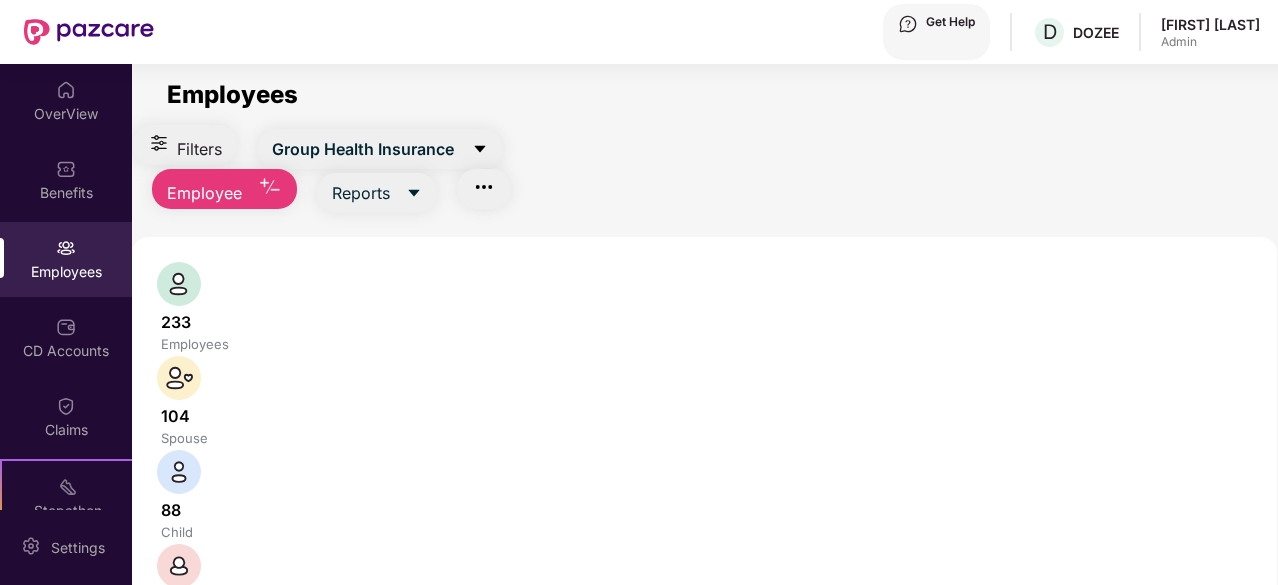 click at bounding box center (331, 776) 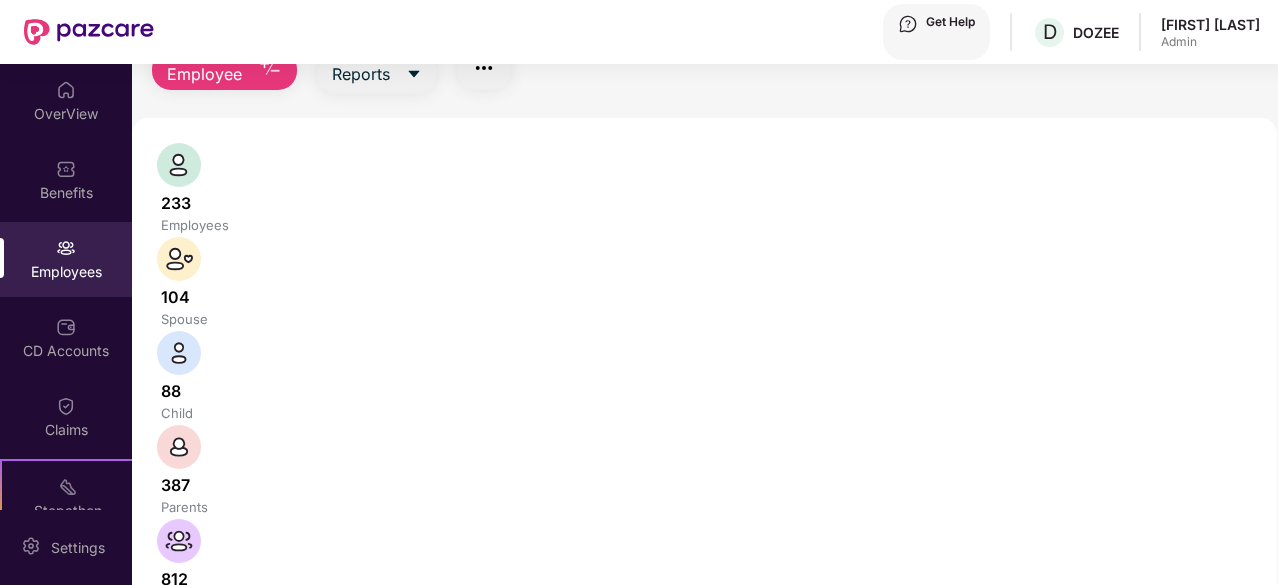 scroll, scrollTop: 118, scrollLeft: 0, axis: vertical 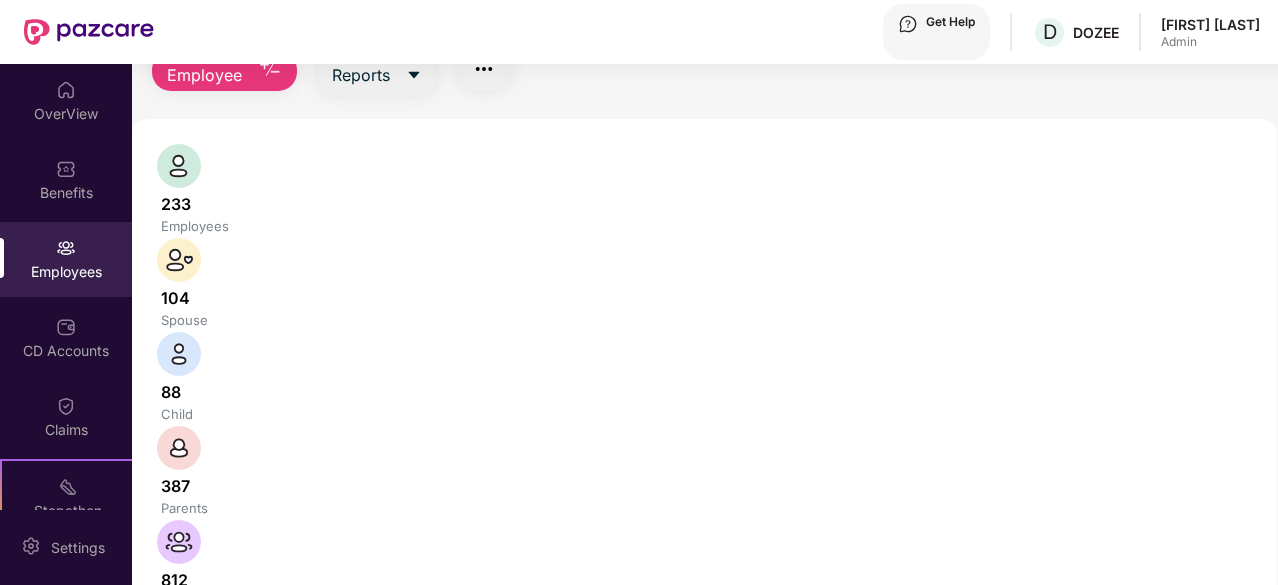 paste on "*****" 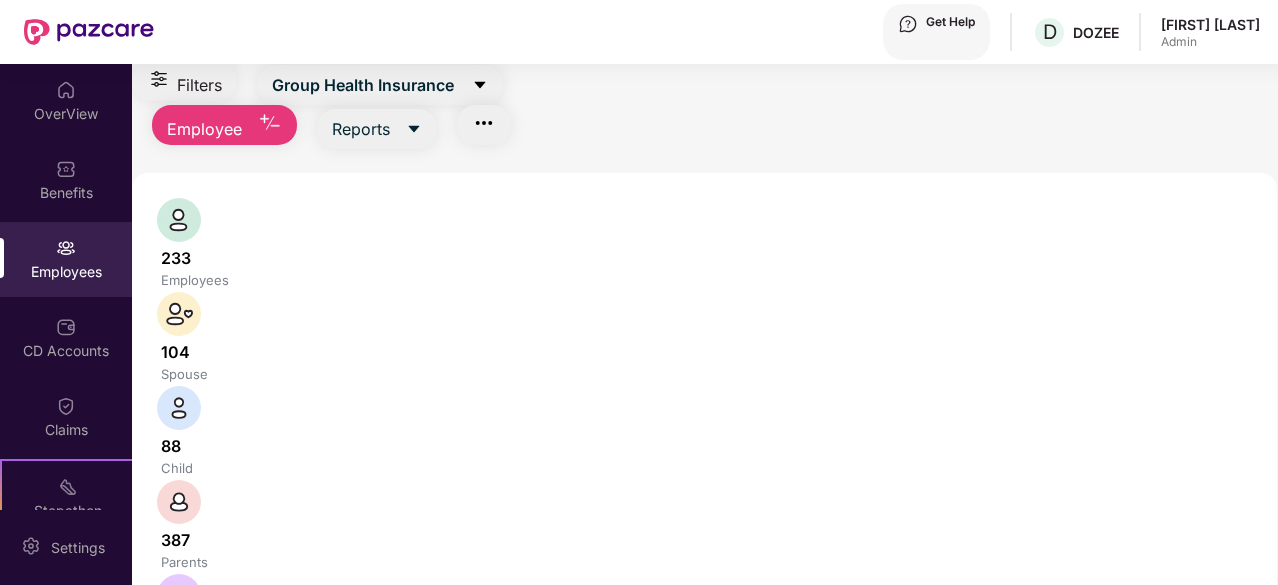 scroll, scrollTop: 118, scrollLeft: 0, axis: vertical 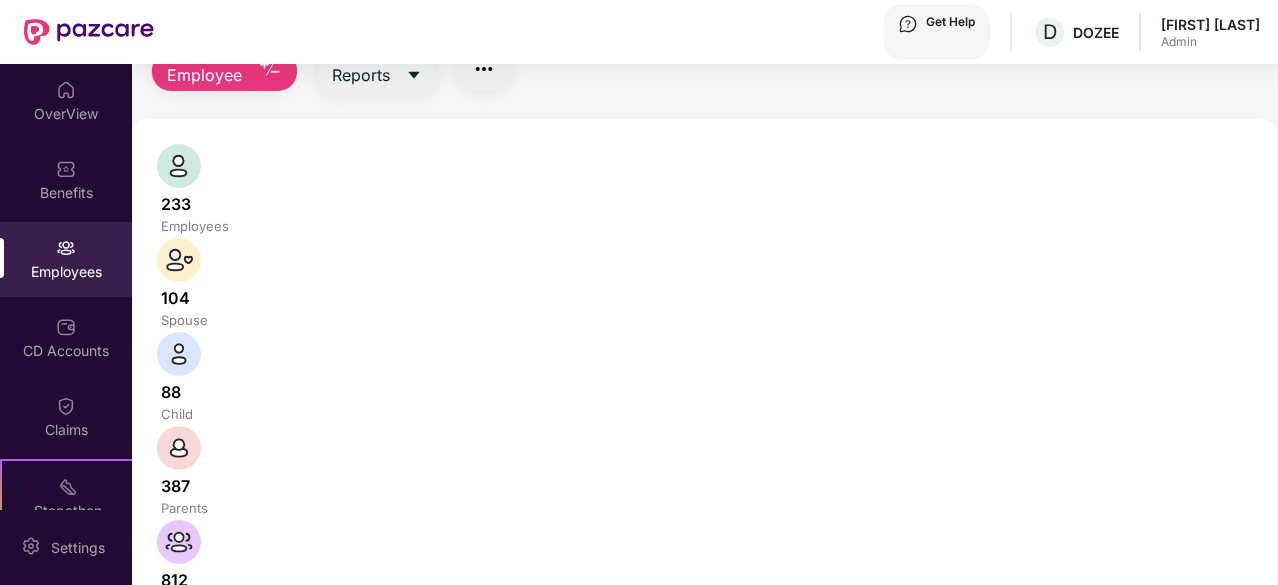 paste on "*****" 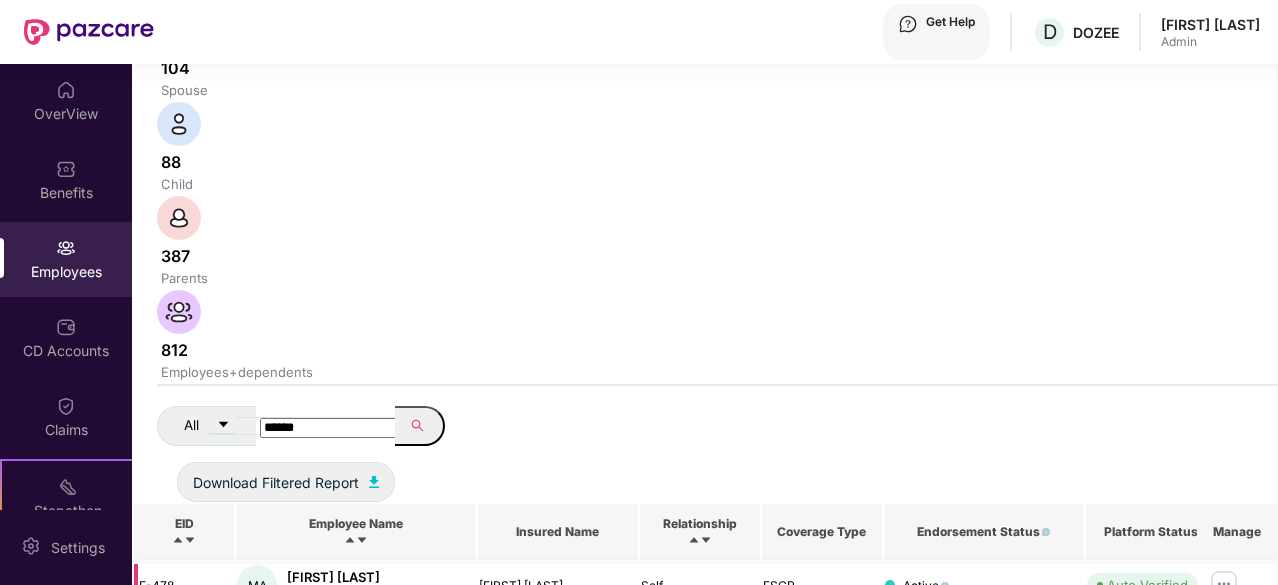 scroll, scrollTop: 0, scrollLeft: 0, axis: both 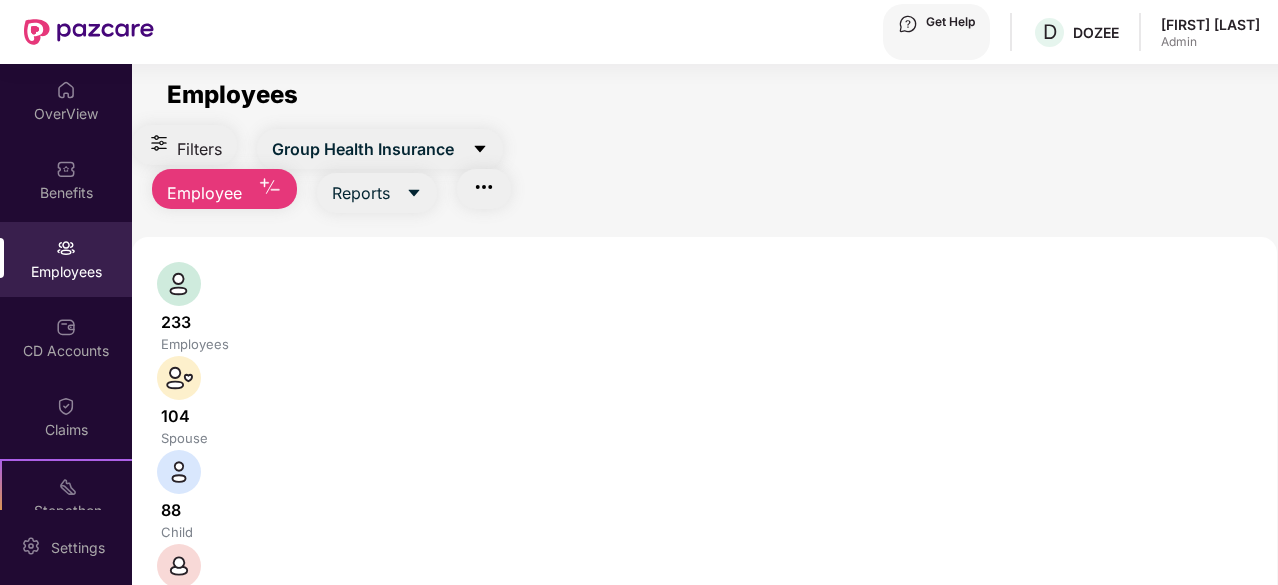 type 